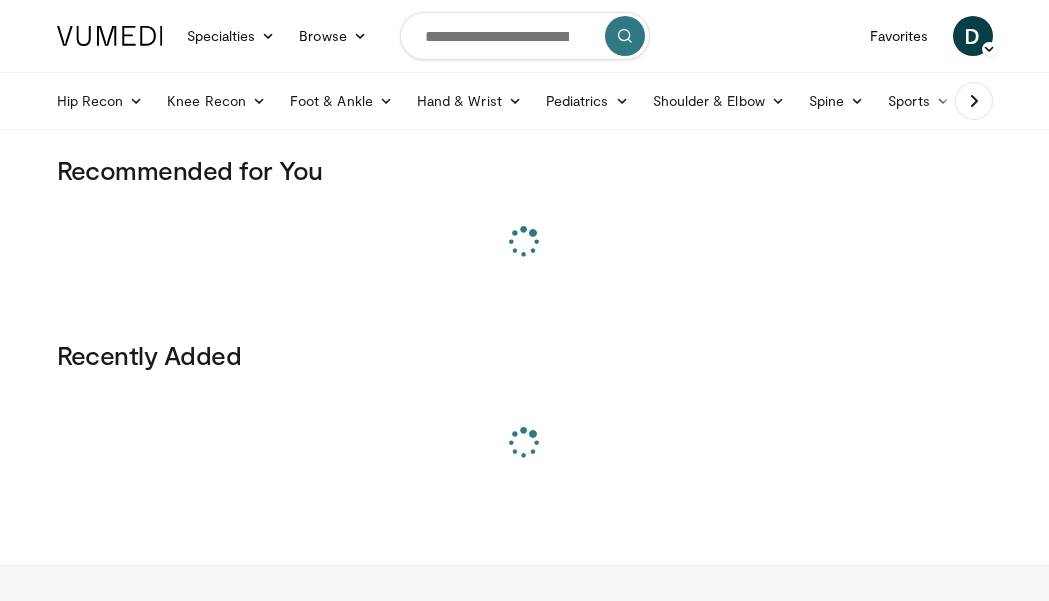 scroll, scrollTop: 0, scrollLeft: 0, axis: both 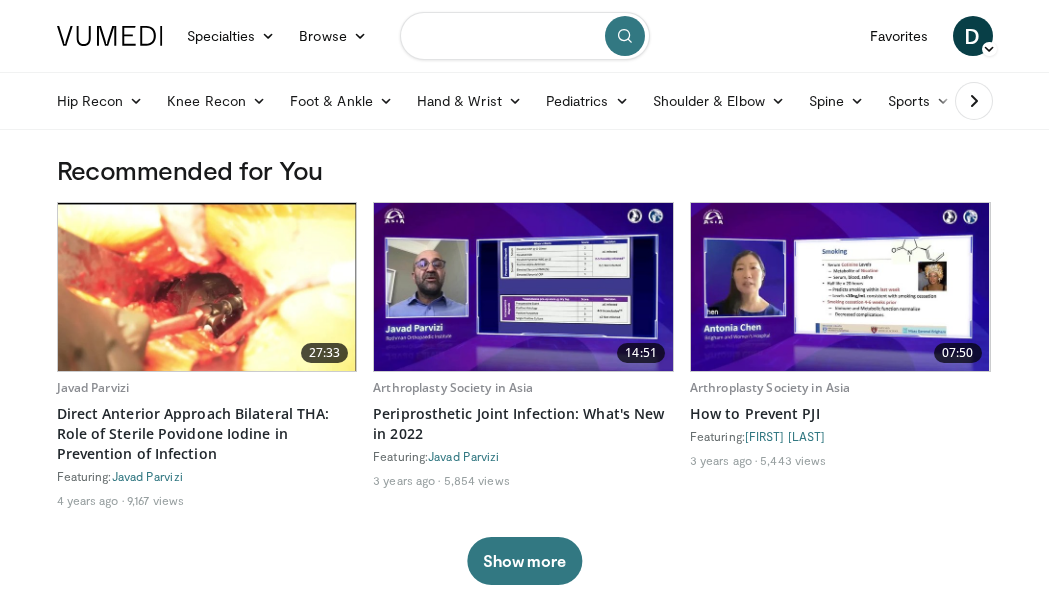 click at bounding box center [525, 36] 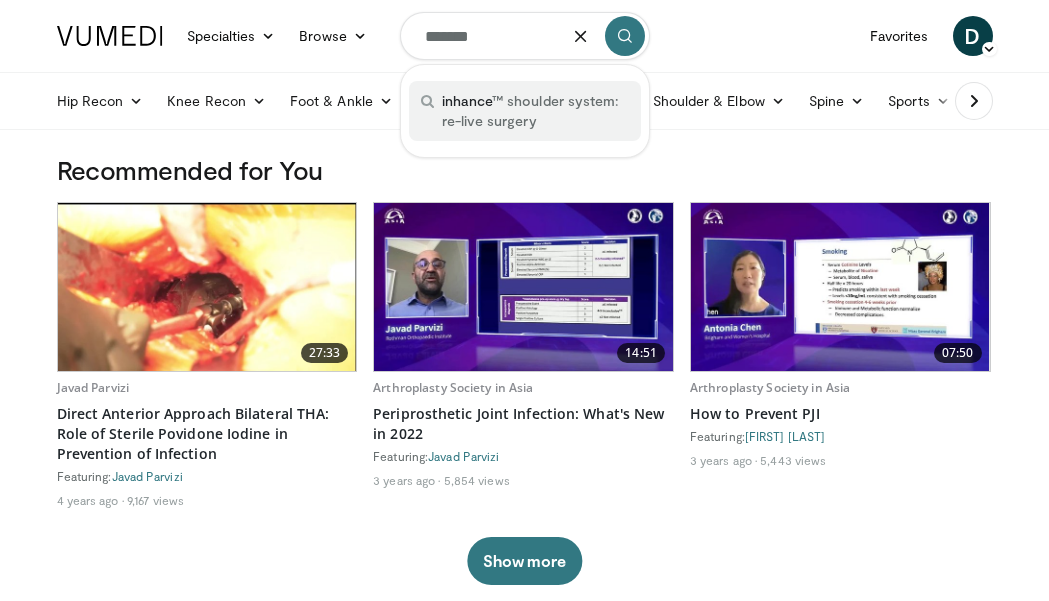 click on "inhance ™ shoulder system: re-live surgery" at bounding box center (535, 111) 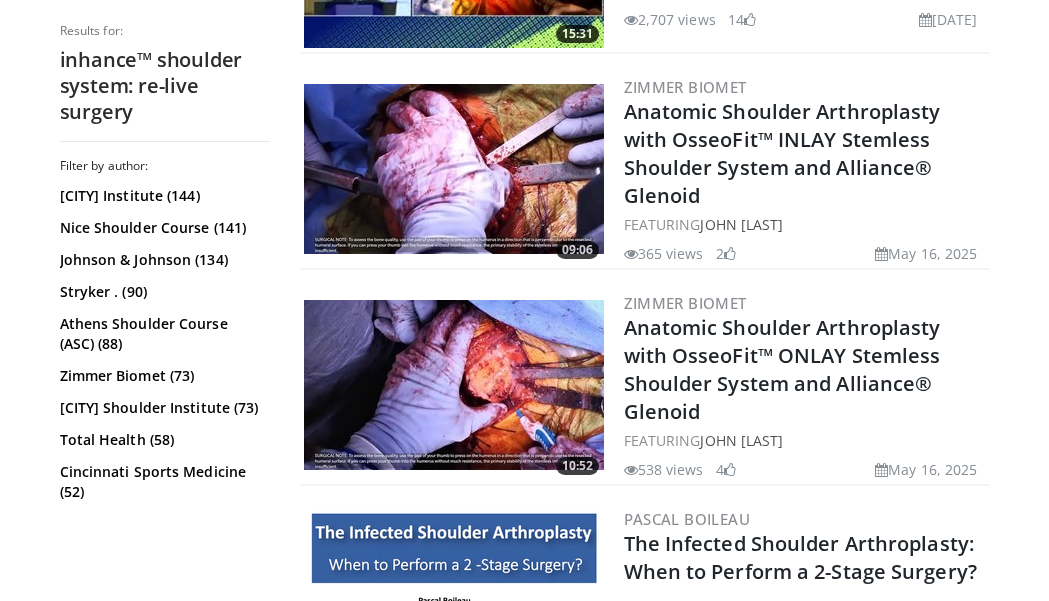 scroll, scrollTop: 0, scrollLeft: 0, axis: both 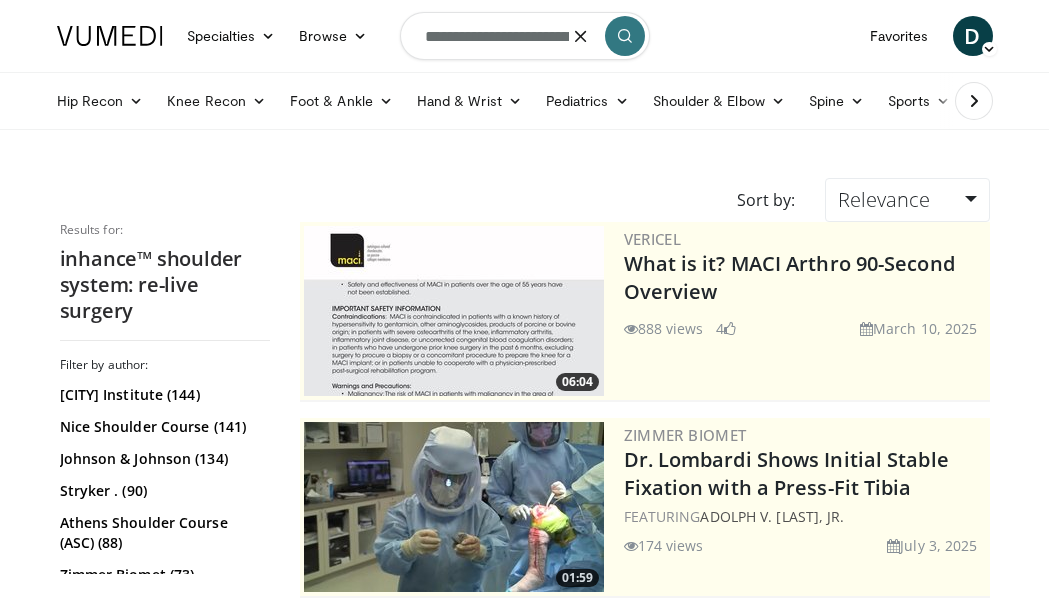 click on "**********" at bounding box center [525, 36] 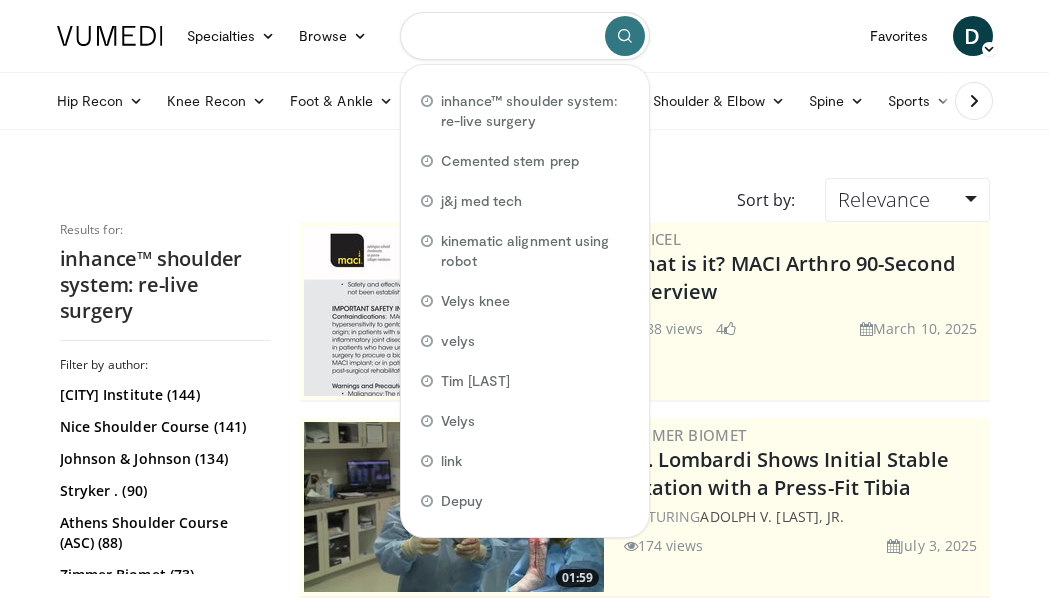 click at bounding box center [525, 36] 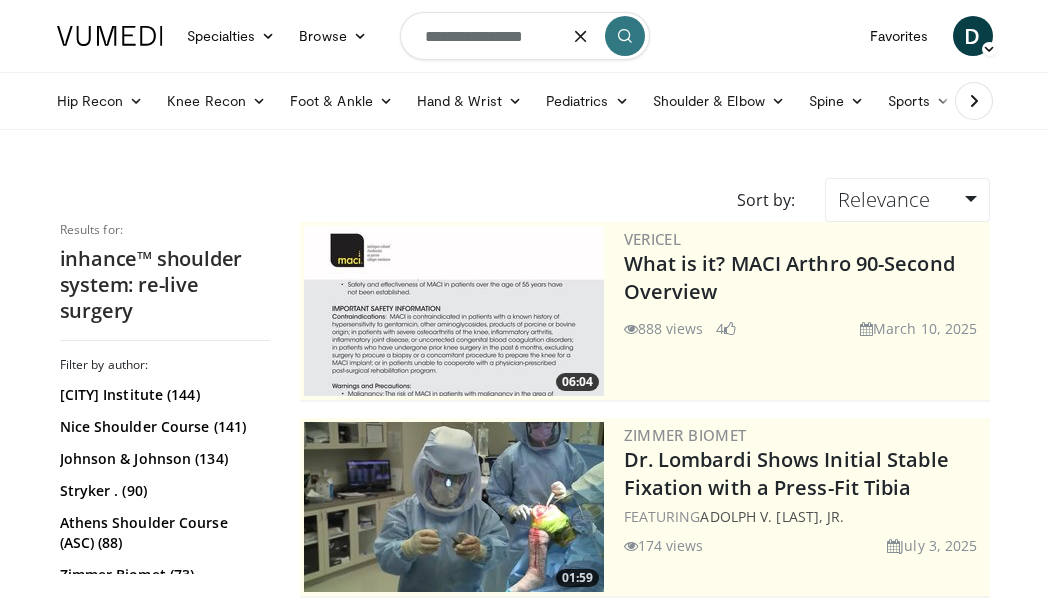 type on "**********" 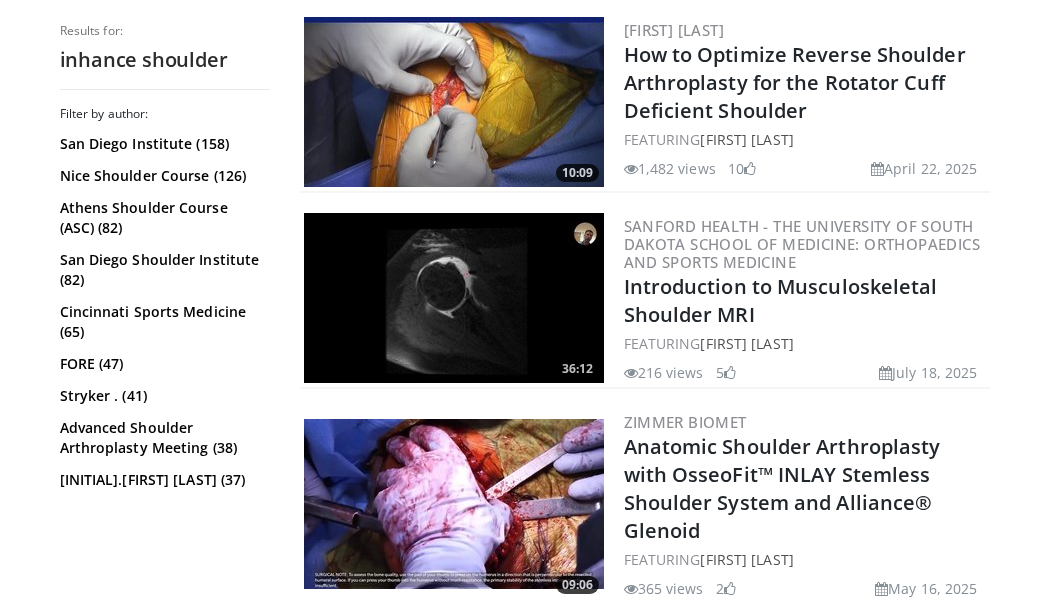 scroll, scrollTop: 0, scrollLeft: 0, axis: both 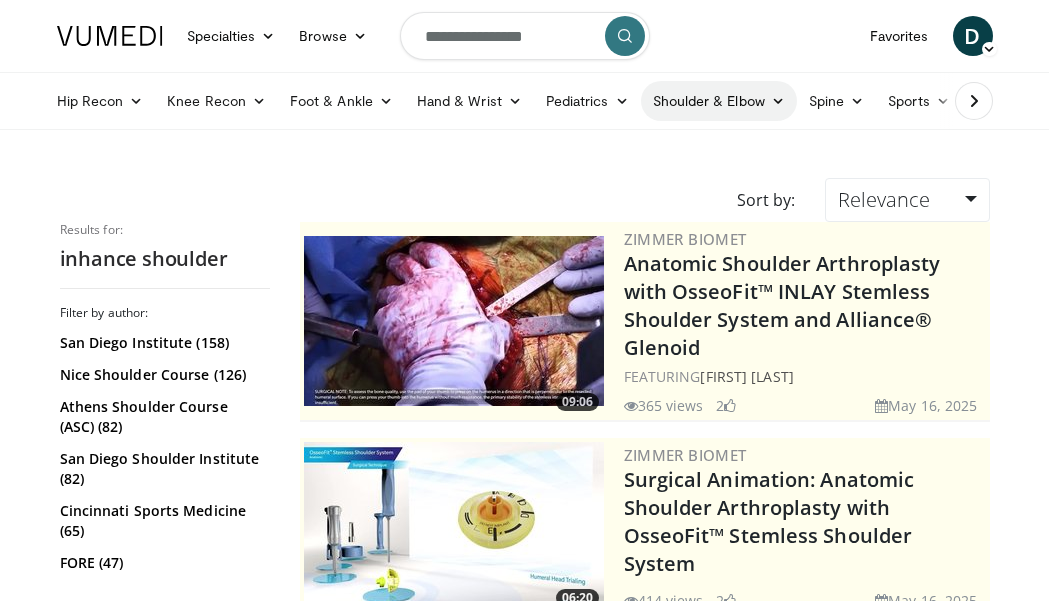 click on "Shoulder & Elbow" at bounding box center (719, 101) 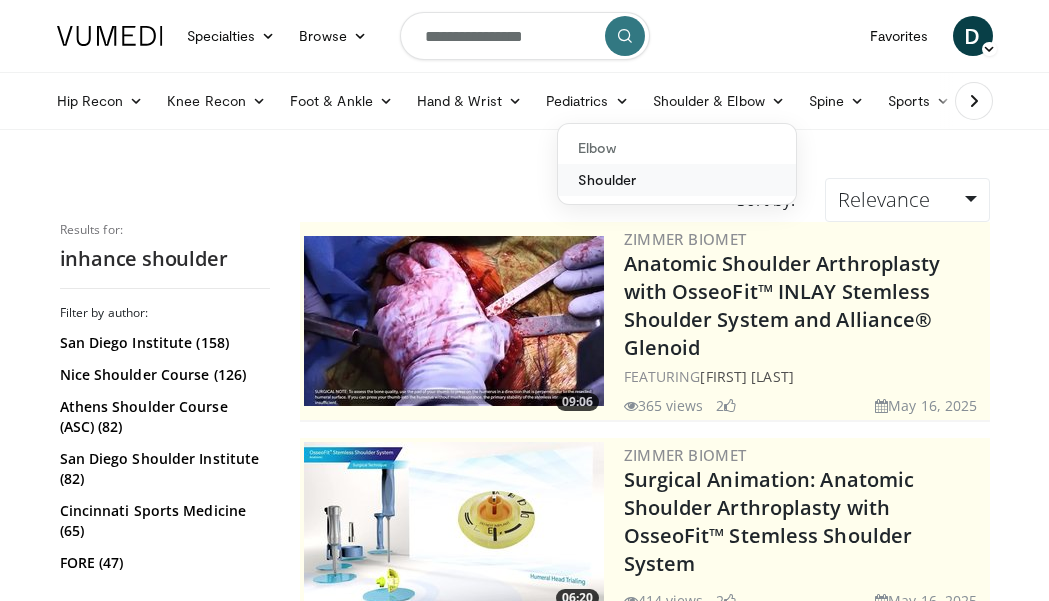 click on "Shoulder" at bounding box center [677, 180] 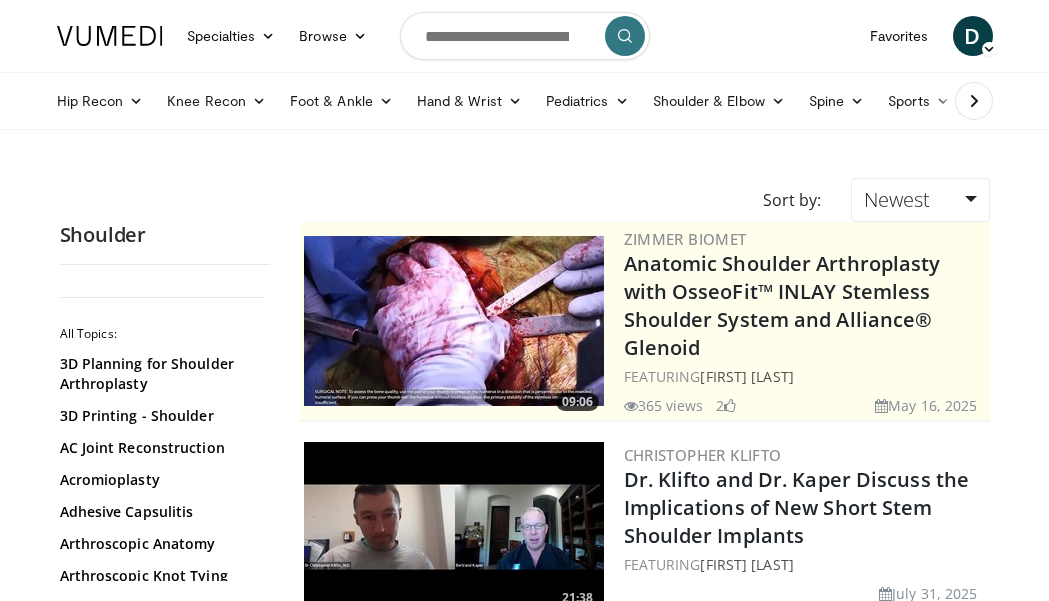 scroll, scrollTop: 0, scrollLeft: 0, axis: both 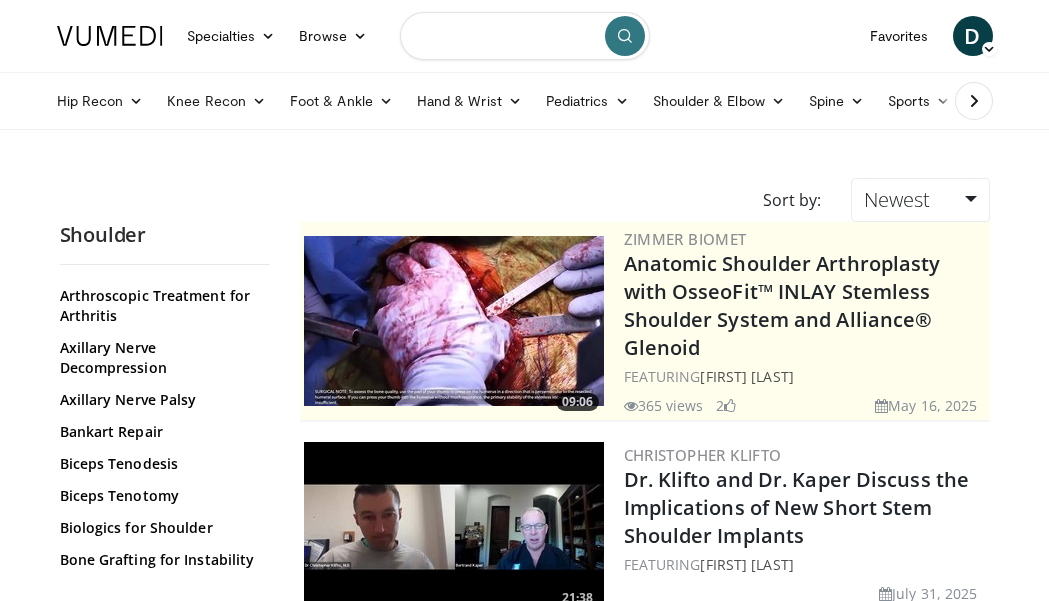click at bounding box center (525, 36) 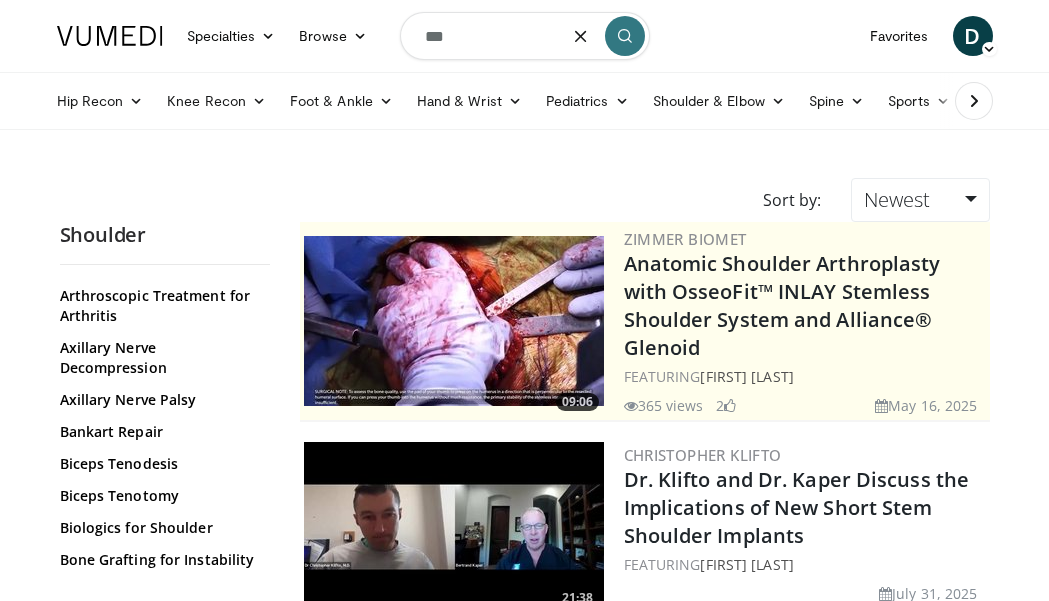 type on "***" 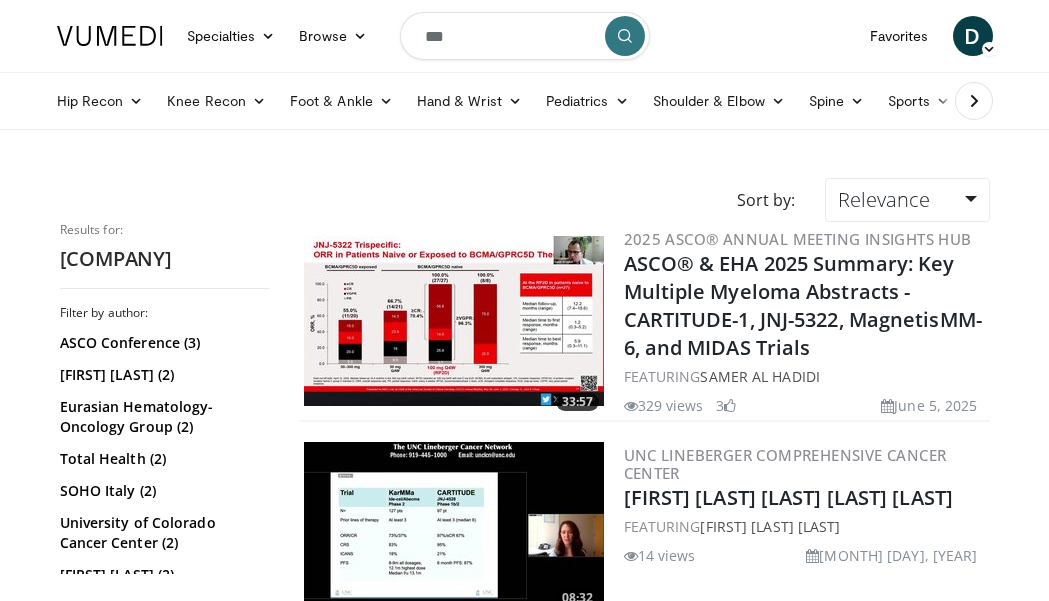 scroll, scrollTop: 0, scrollLeft: 0, axis: both 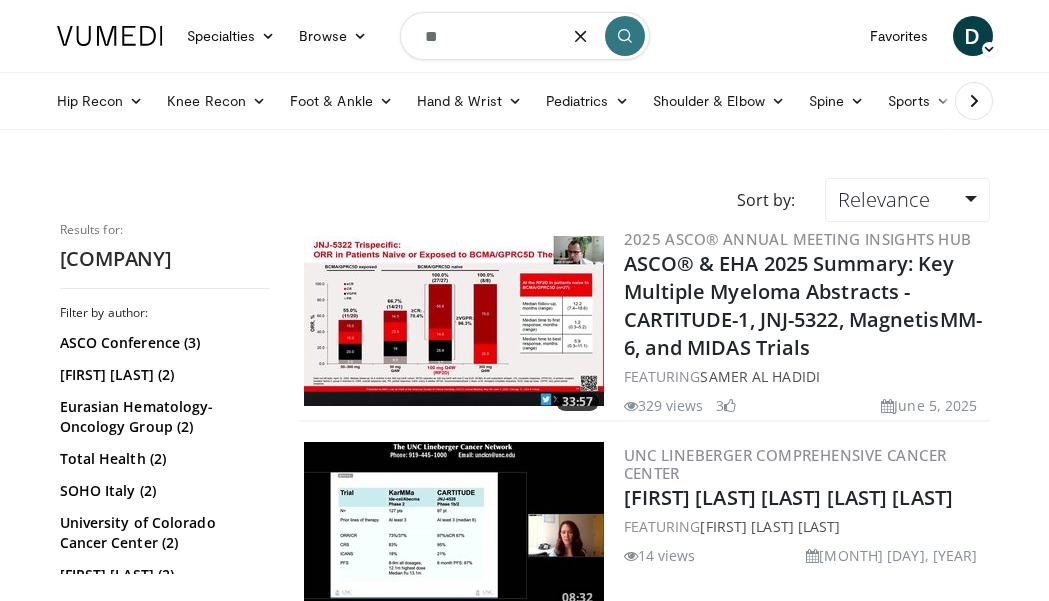 type on "*" 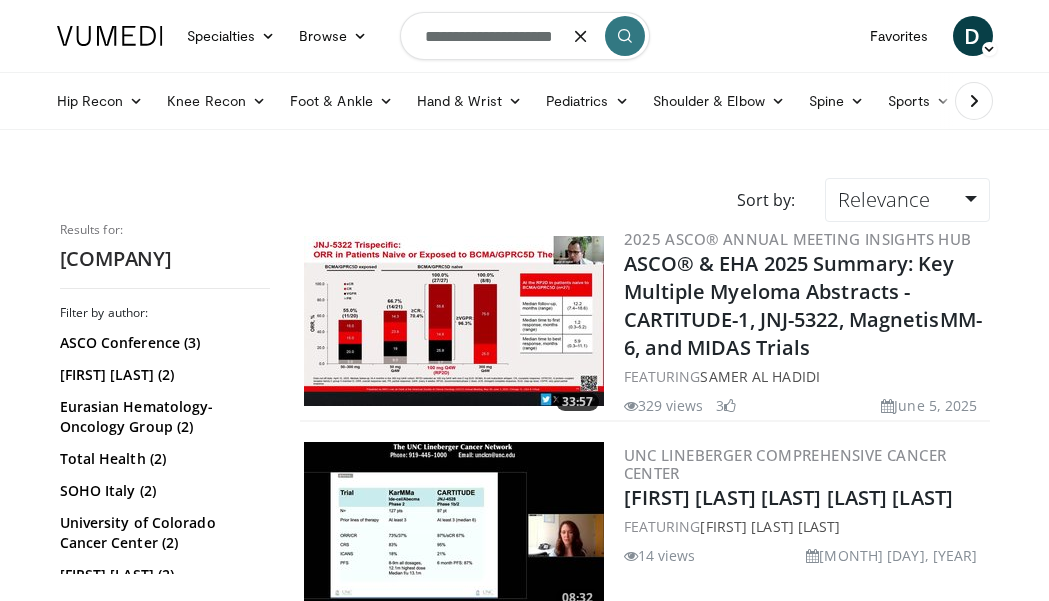 scroll, scrollTop: 0, scrollLeft: 23, axis: horizontal 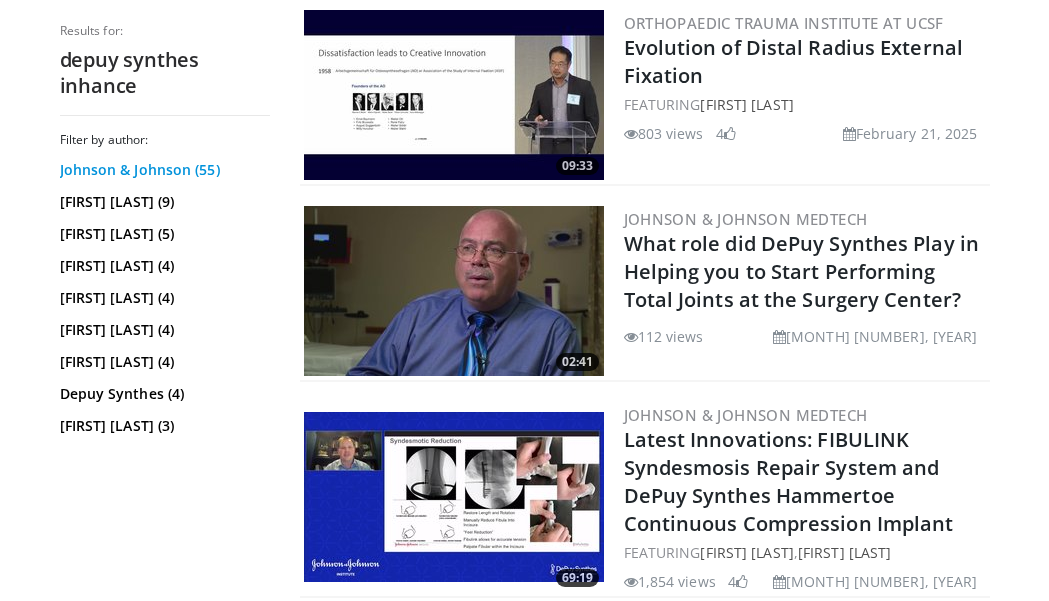 click on "Johnson & Johnson (55)" at bounding box center (162, 170) 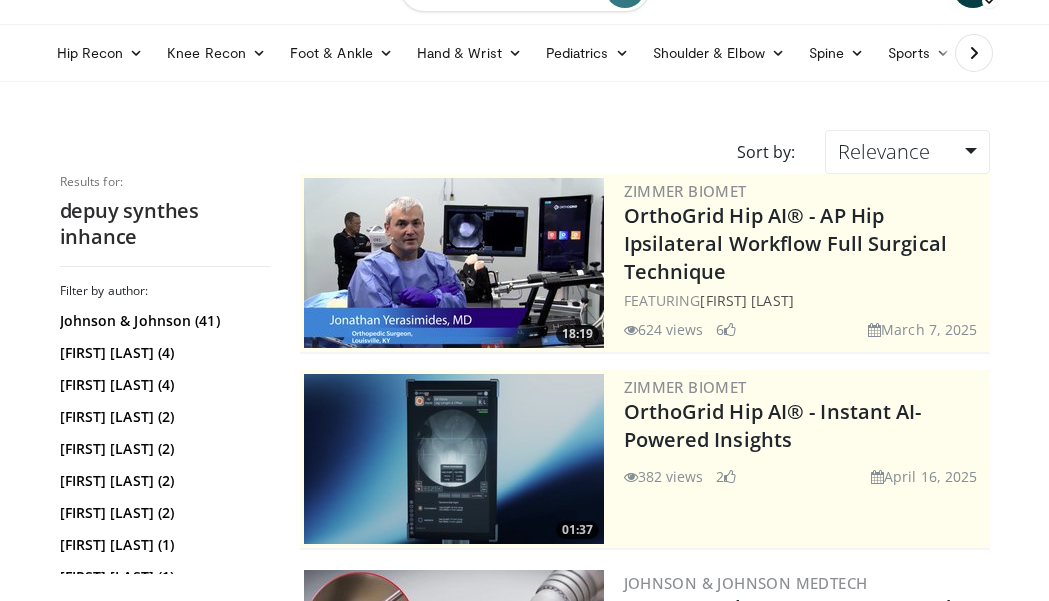 scroll, scrollTop: 0, scrollLeft: 0, axis: both 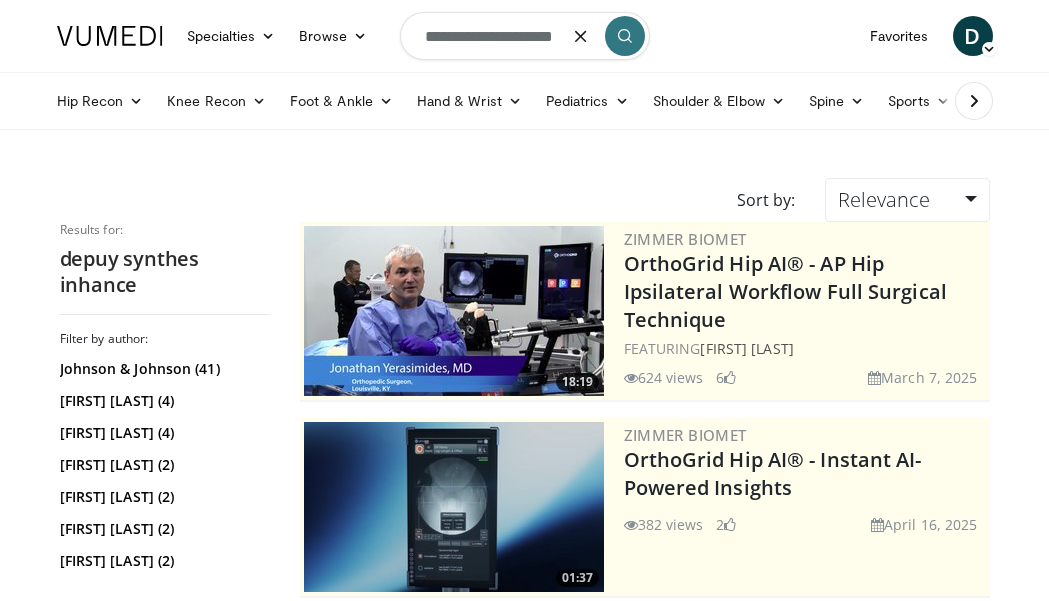 click on "**********" at bounding box center (525, 36) 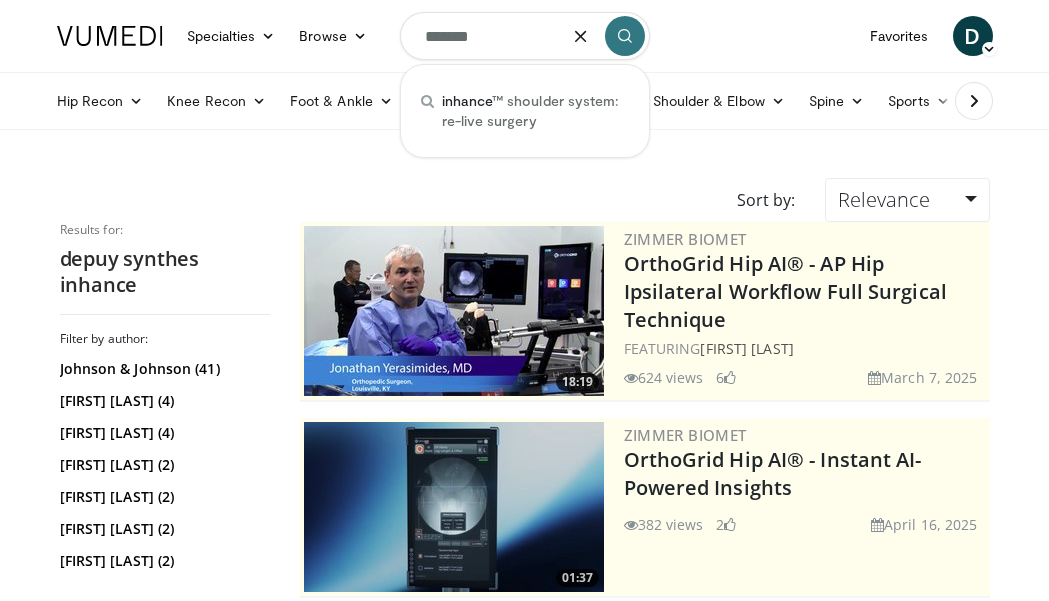click on "*******" at bounding box center [525, 36] 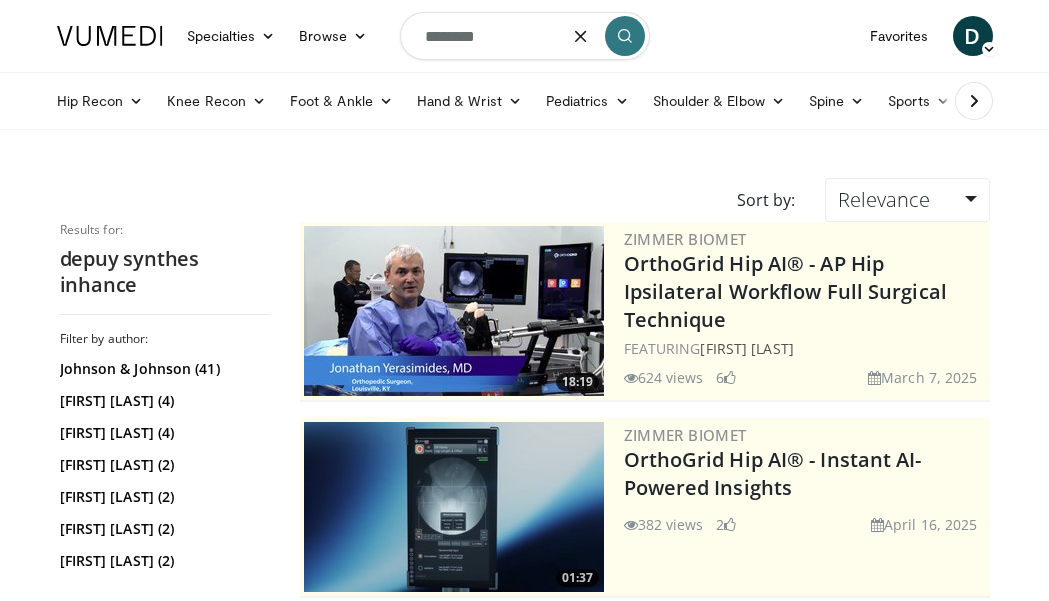 type on "*******" 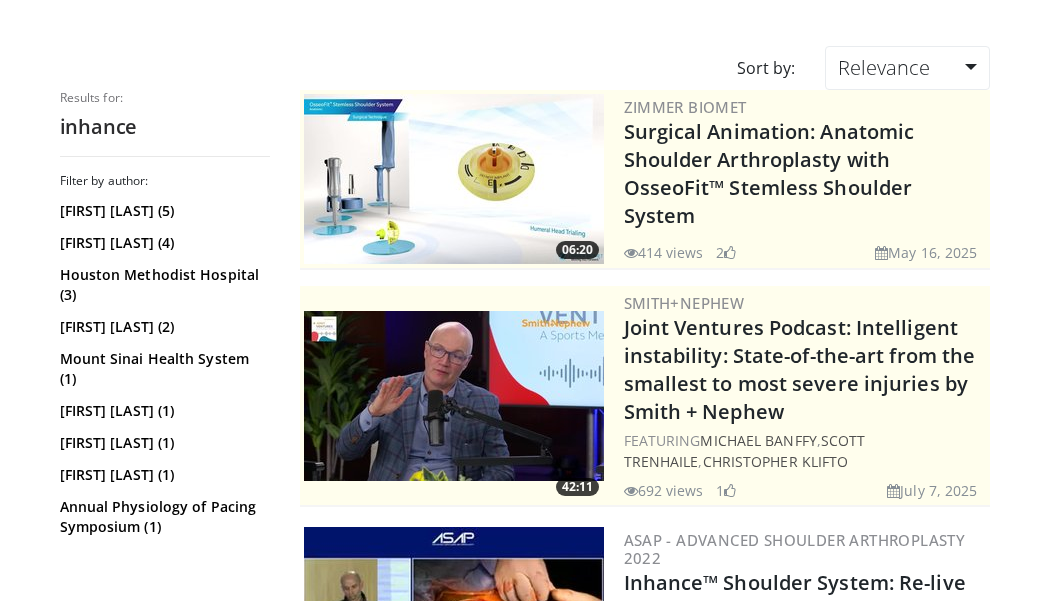 scroll, scrollTop: 133, scrollLeft: 0, axis: vertical 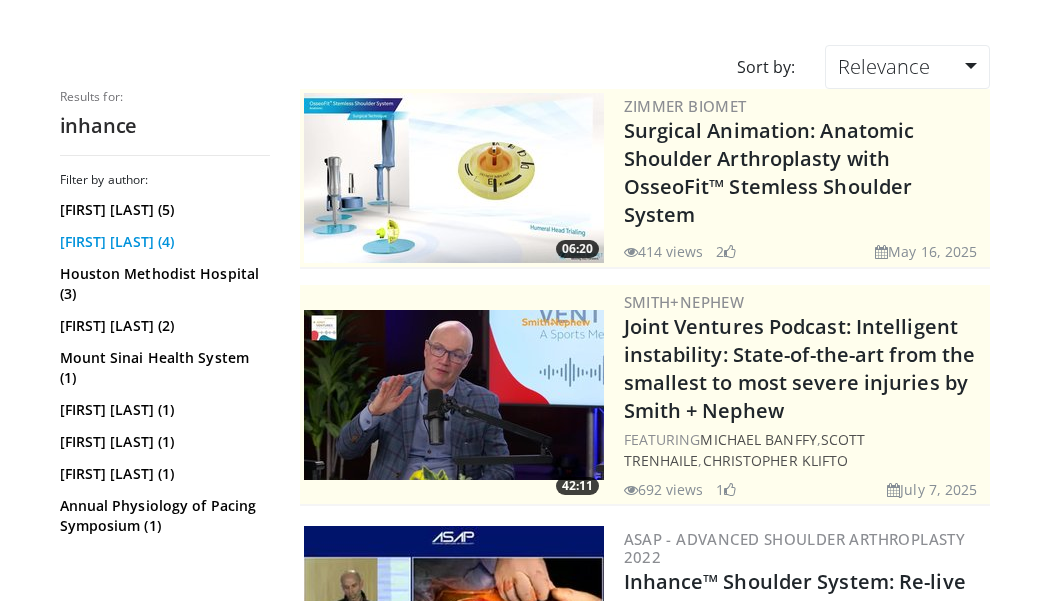click on "[FIRST] [LAST] (4)" at bounding box center (162, 242) 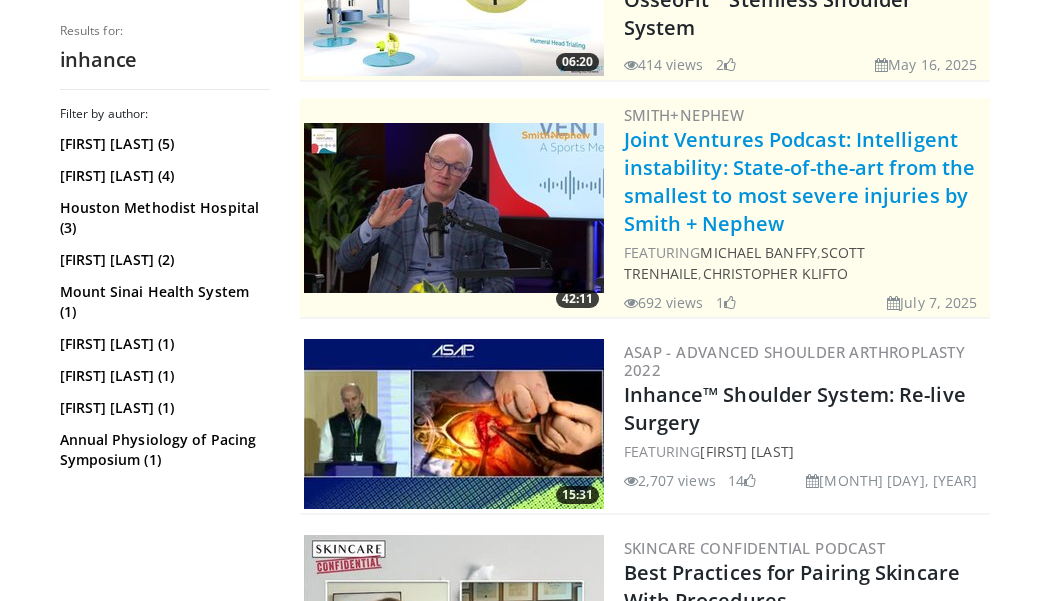 scroll, scrollTop: 334, scrollLeft: 0, axis: vertical 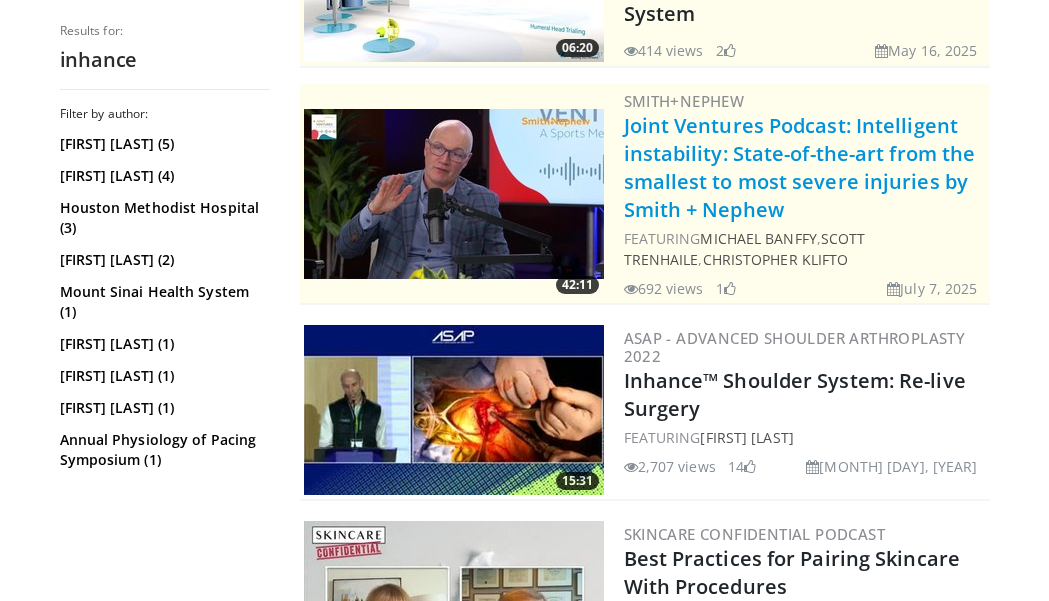 click on "Inhance™ Shoulder System: Re-live Surgery" at bounding box center [795, 394] 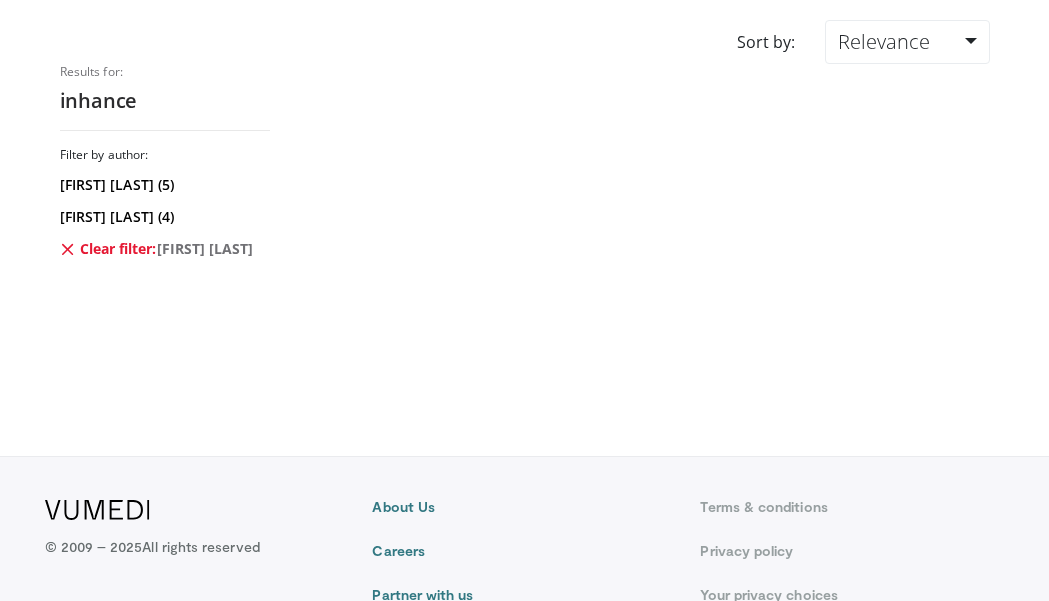 scroll, scrollTop: 0, scrollLeft: 0, axis: both 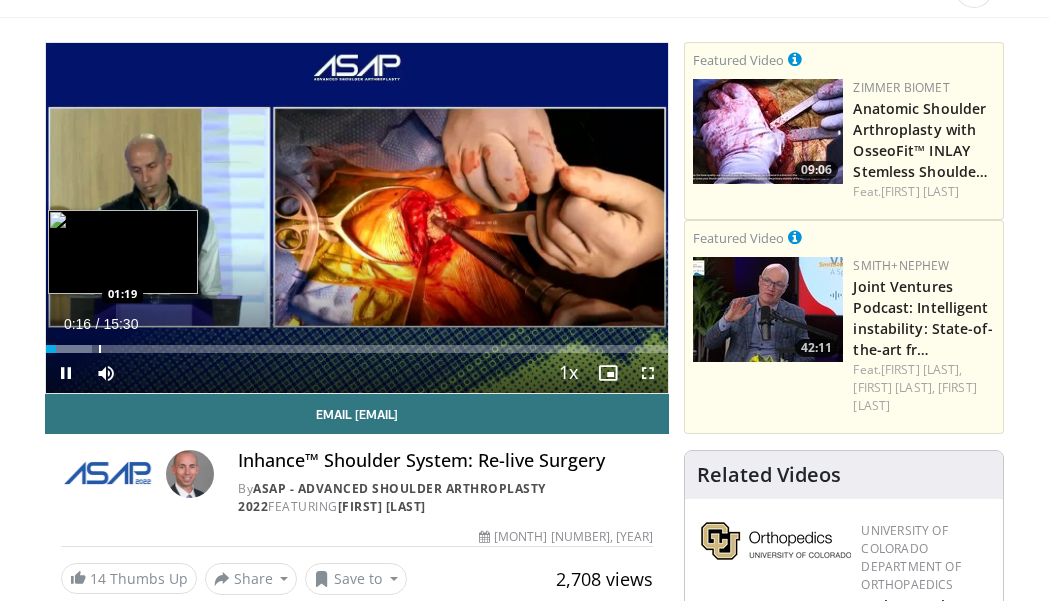 click at bounding box center (100, 349) 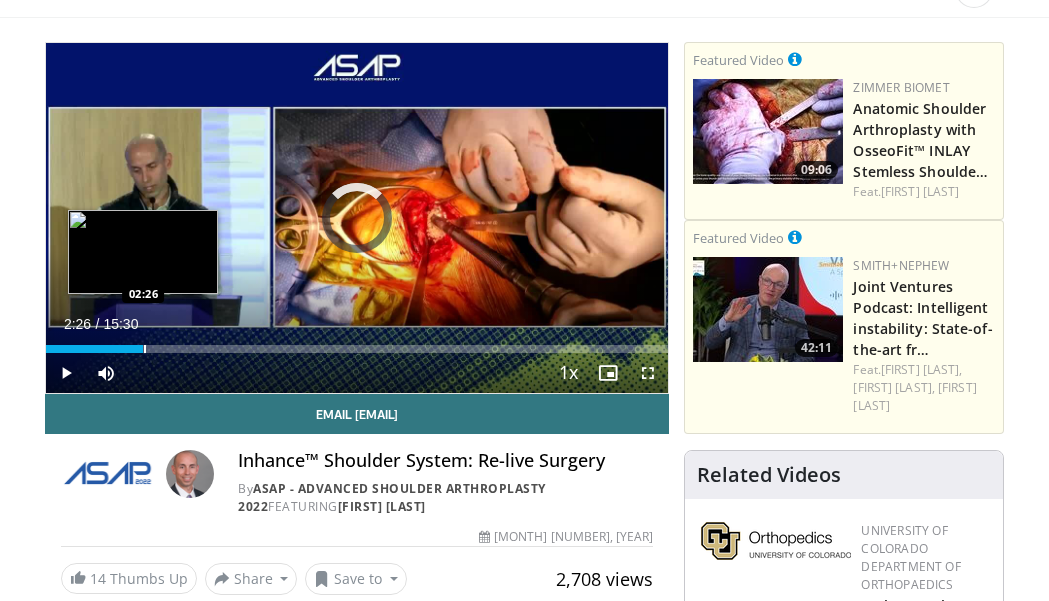 click at bounding box center (145, 349) 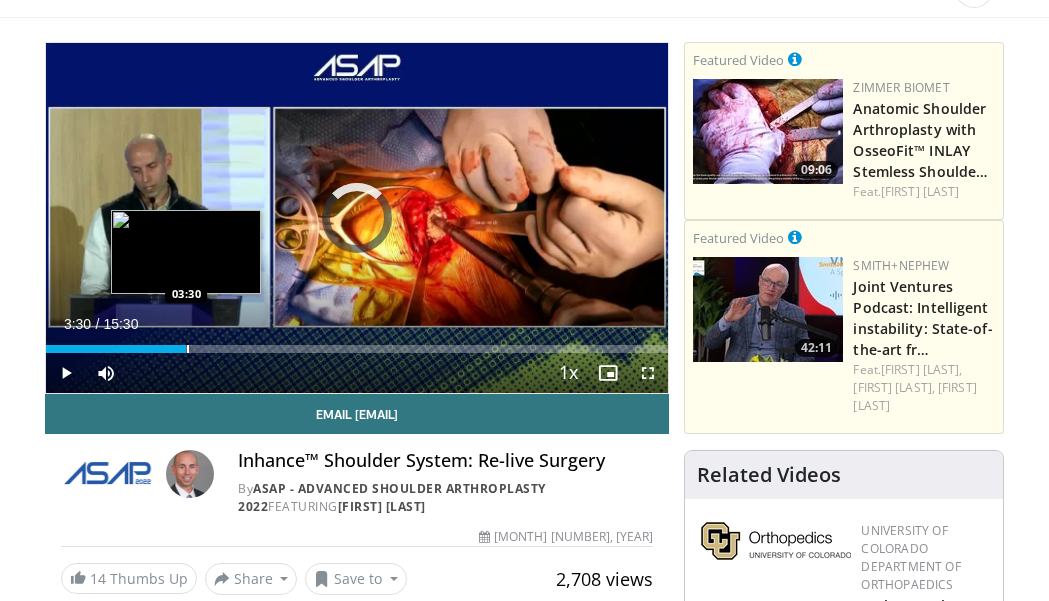 click at bounding box center [188, 349] 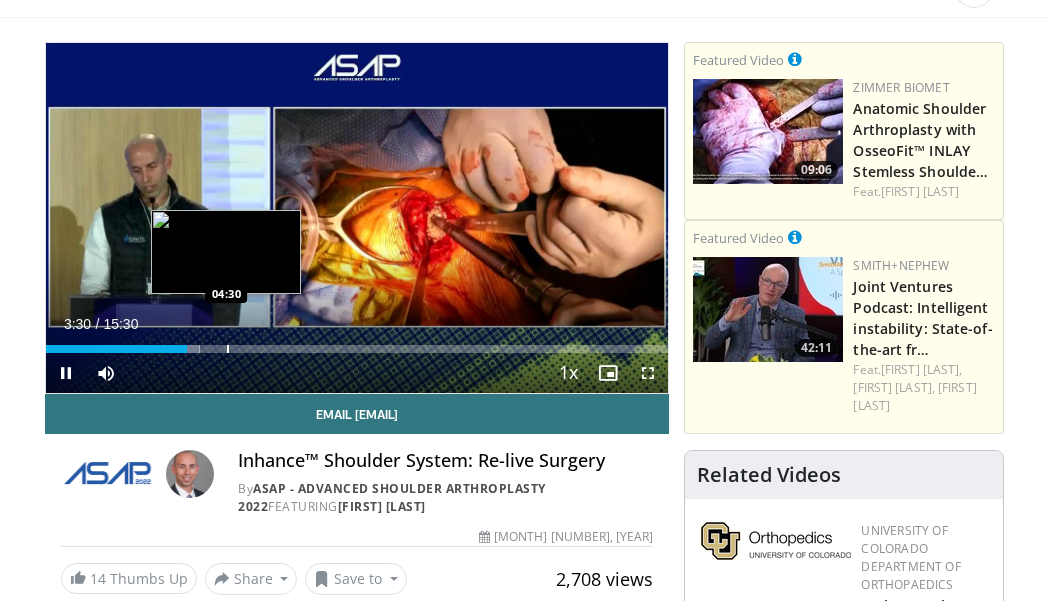click at bounding box center (228, 349) 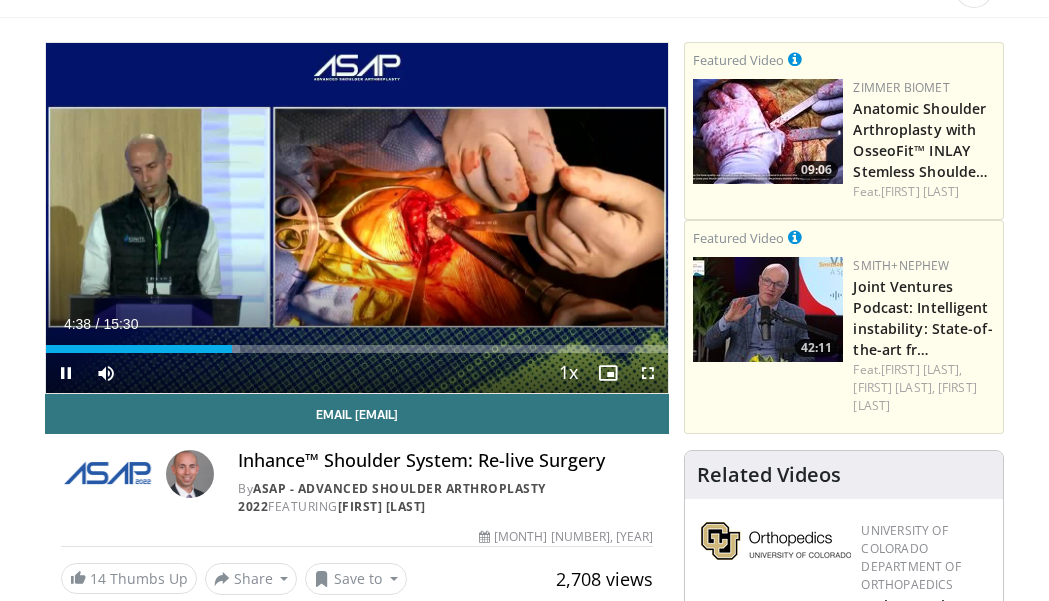 click on "Current Time  [TIME] / Duration  [TIME] Pause Skip Backward Skip Forward Mute Loaded :  [PERCENT]% [TIME] [TIME] Stream Type  LIVE Seek to live, currently behind live LIVE   1x Playback Rate 0.5x 0.75x 1x , selected 1.25x 1.5x 1.75x 2x Chapters Chapters Descriptions descriptions off , selected Captions captions settings , opens captions settings dialog captions off , selected Audio Track en (Main) , selected Fullscreen Enable picture-in-picture mode" at bounding box center [357, 373] 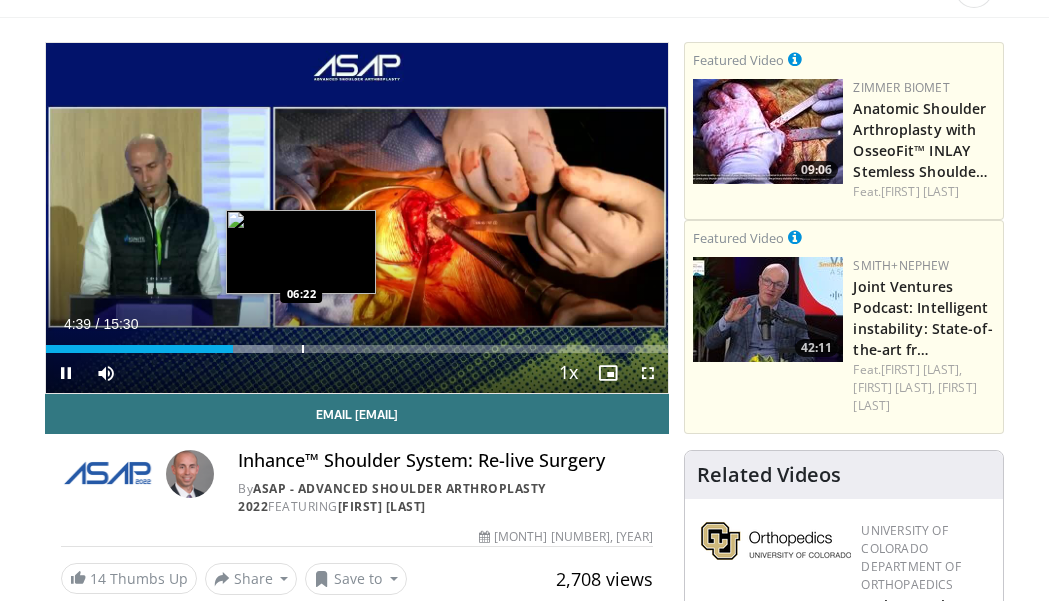 click at bounding box center [303, 349] 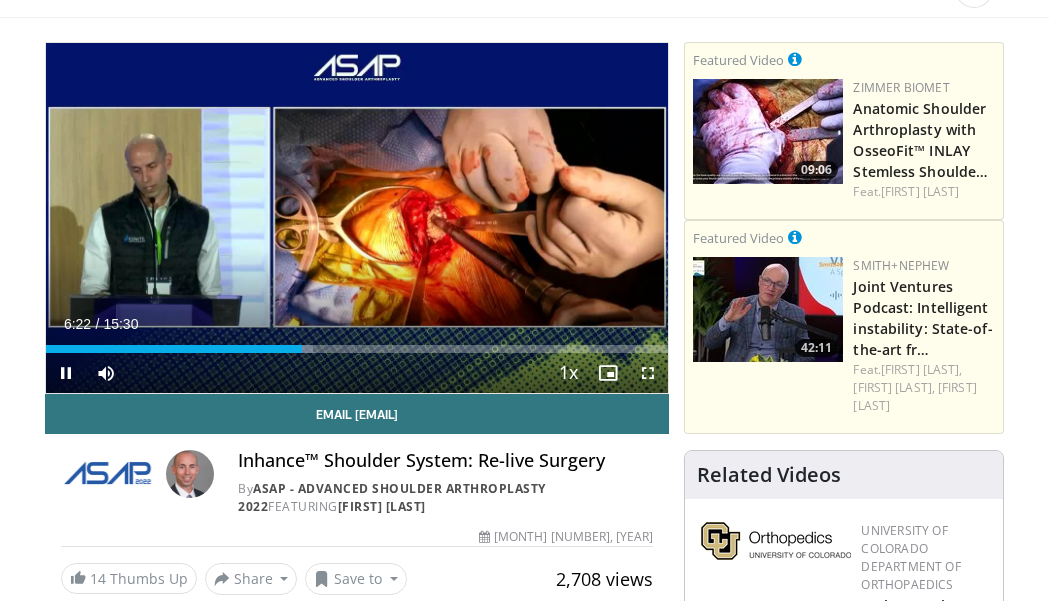 click on "Current Time  6:22 / Duration  15:30 Pause Skip Backward Skip Forward Mute Loaded :  42.99% 06:22 07:13 Stream Type  LIVE Seek to live, currently behind live LIVE   1x Playback Rate 0.5x 0.75x 1x , selected 1.25x 1.5x 1.75x 2x Chapters Chapters Descriptions descriptions off , selected Captions captions settings , opens captions settings dialog captions off , selected Audio Track en (Main) , selected Fullscreen Enable picture-in-picture mode" at bounding box center (357, 373) 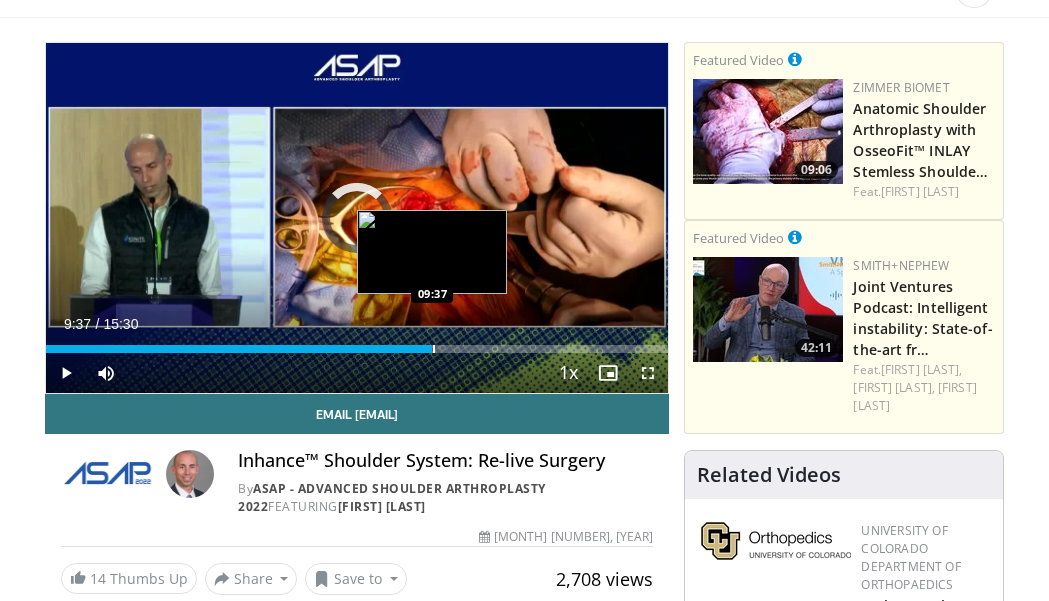 click at bounding box center [434, 349] 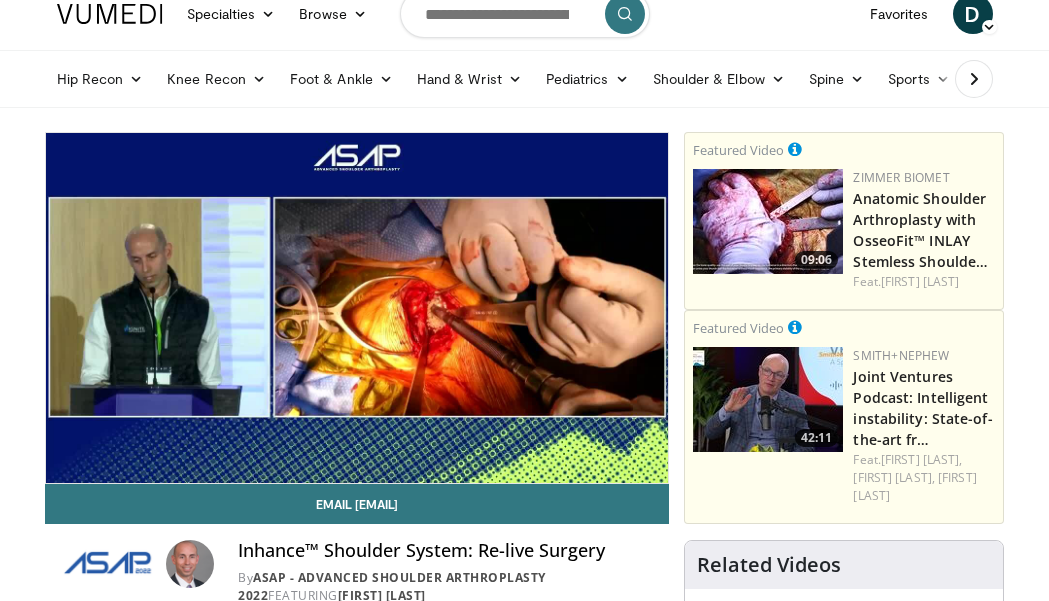 scroll, scrollTop: 0, scrollLeft: 0, axis: both 